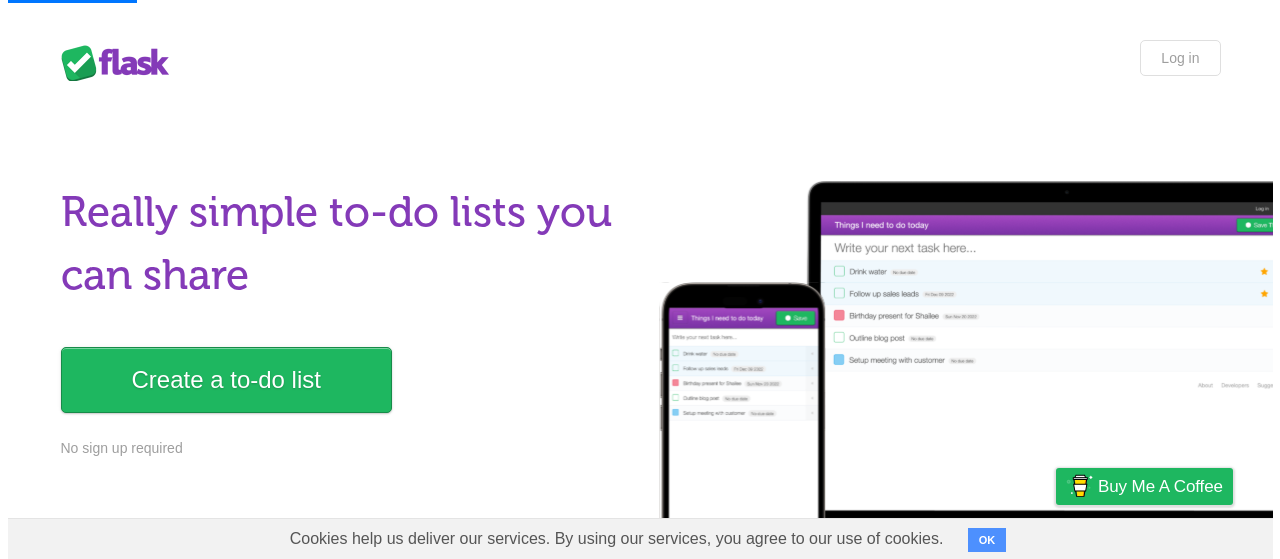 scroll, scrollTop: 0, scrollLeft: 0, axis: both 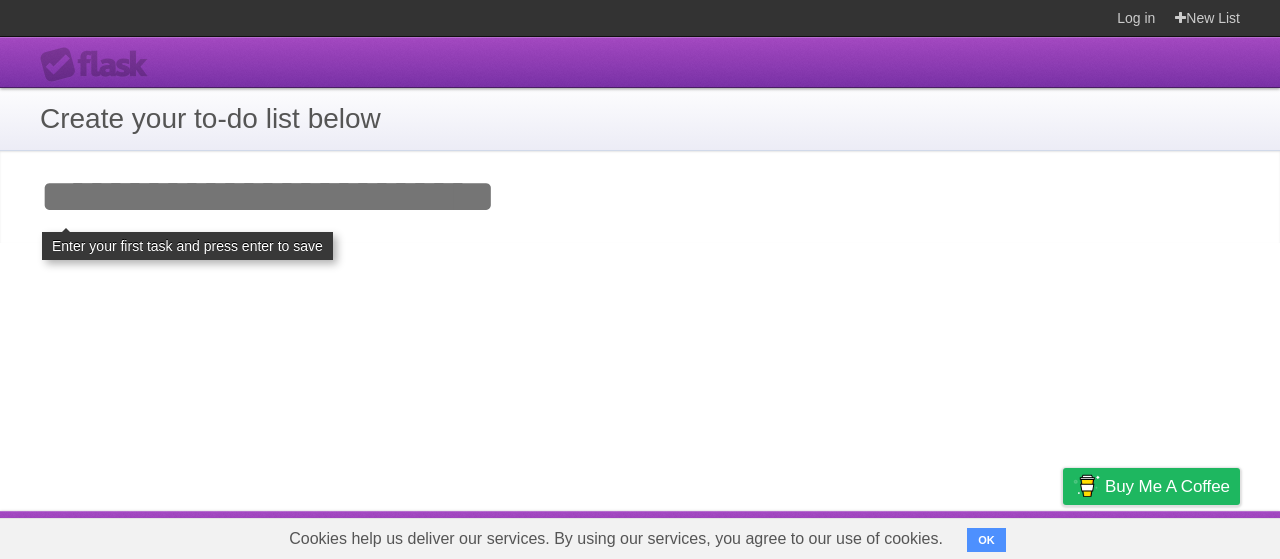 click on "Add your first task" at bounding box center [640, 197] 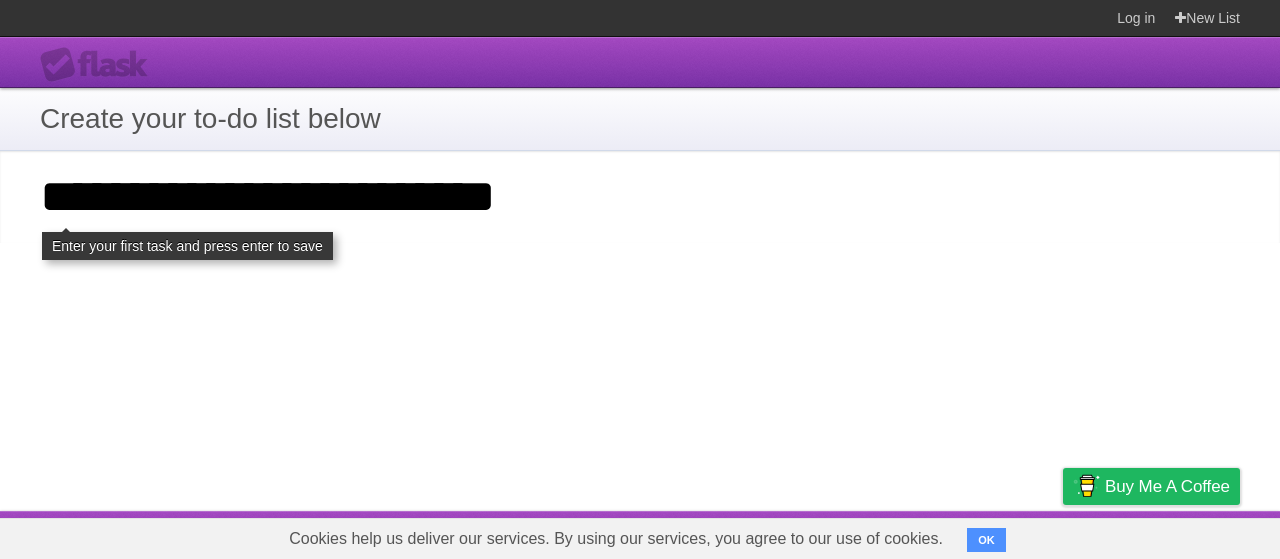 type on "**********" 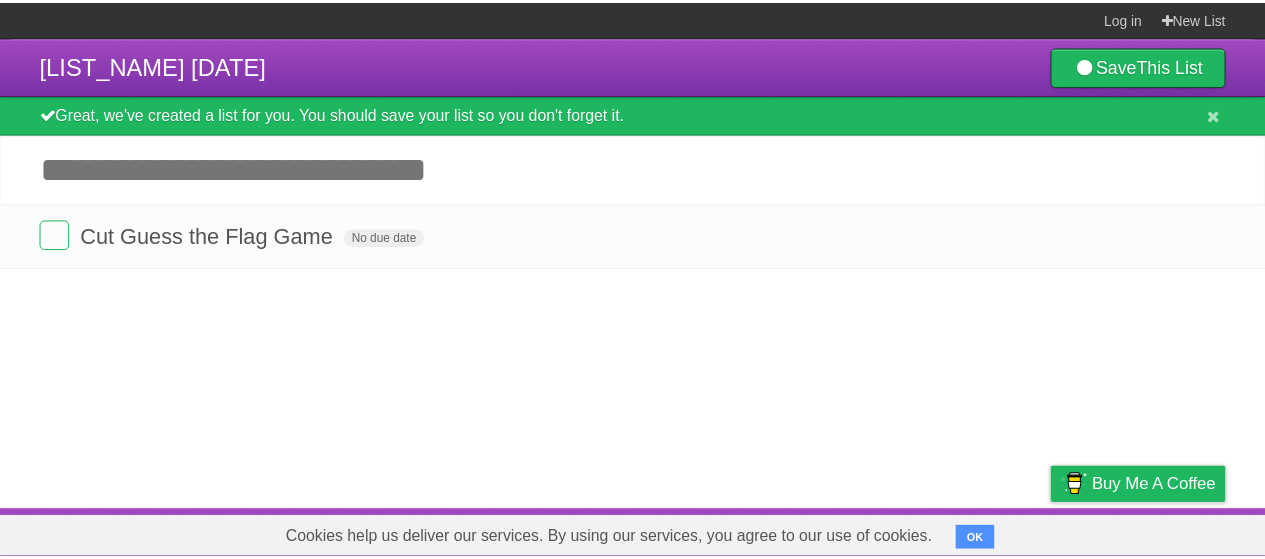 scroll, scrollTop: 0, scrollLeft: 0, axis: both 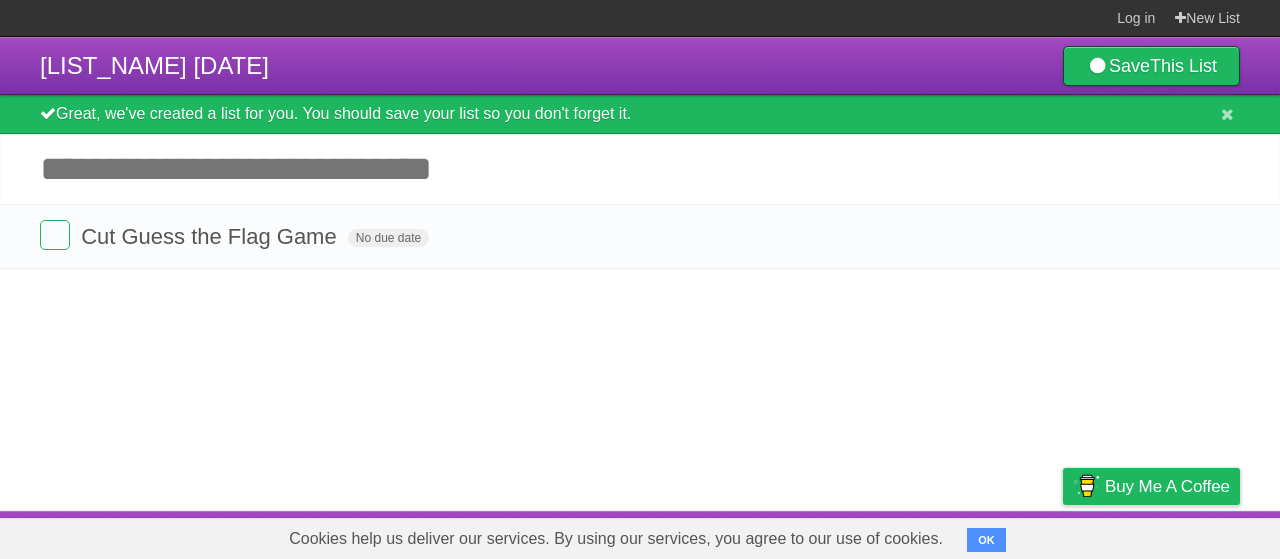 click on "Add another task" at bounding box center [640, 169] 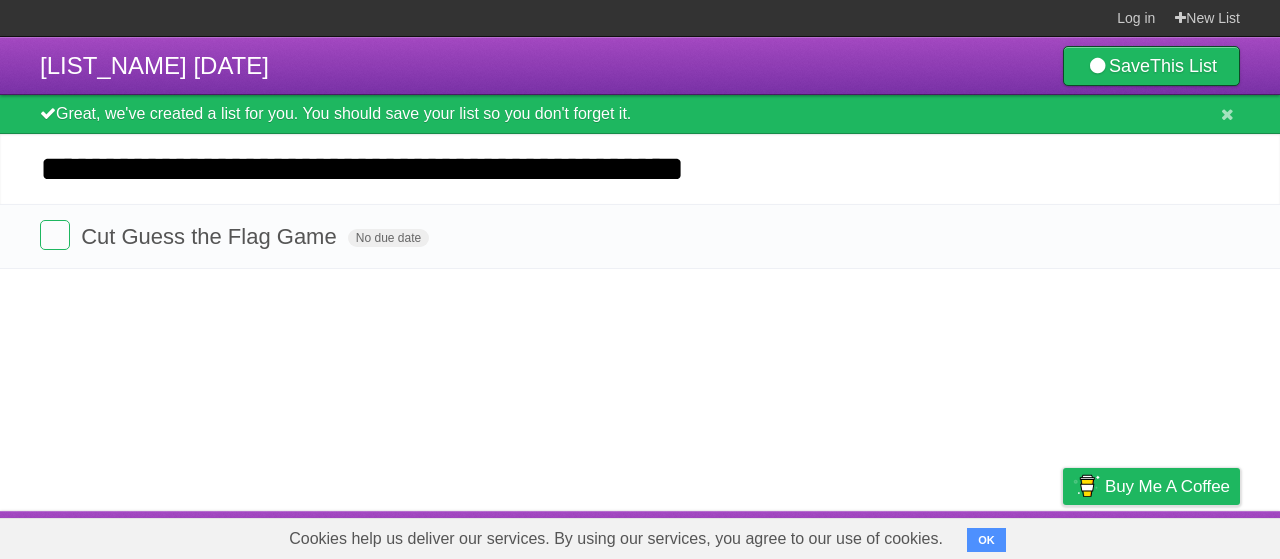 click on "*********" at bounding box center (0, 0) 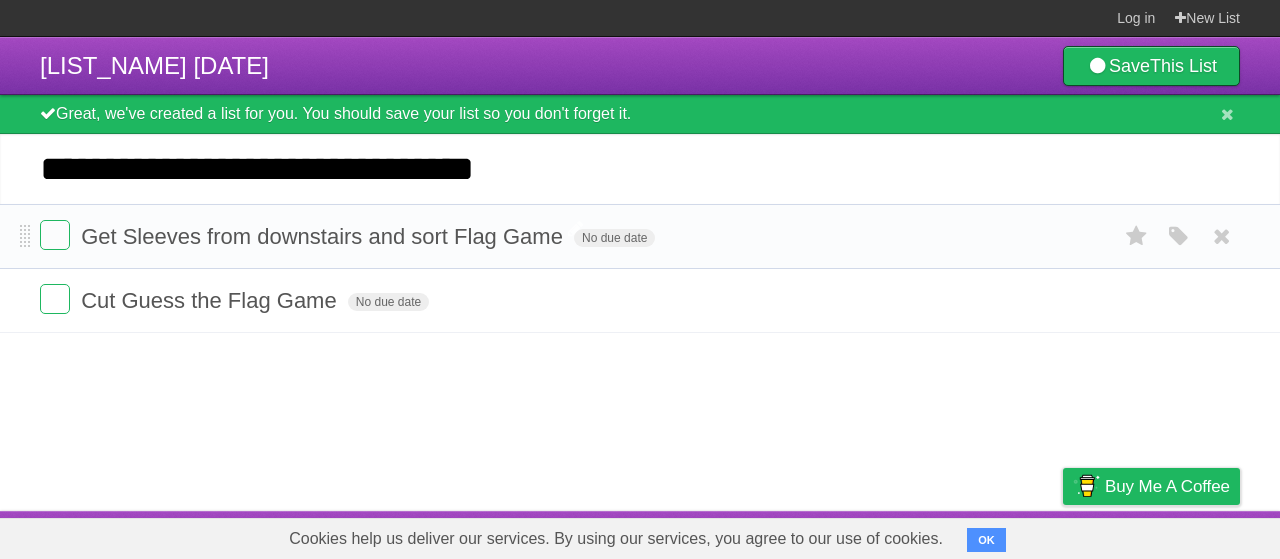 click on "*********" at bounding box center (0, 0) 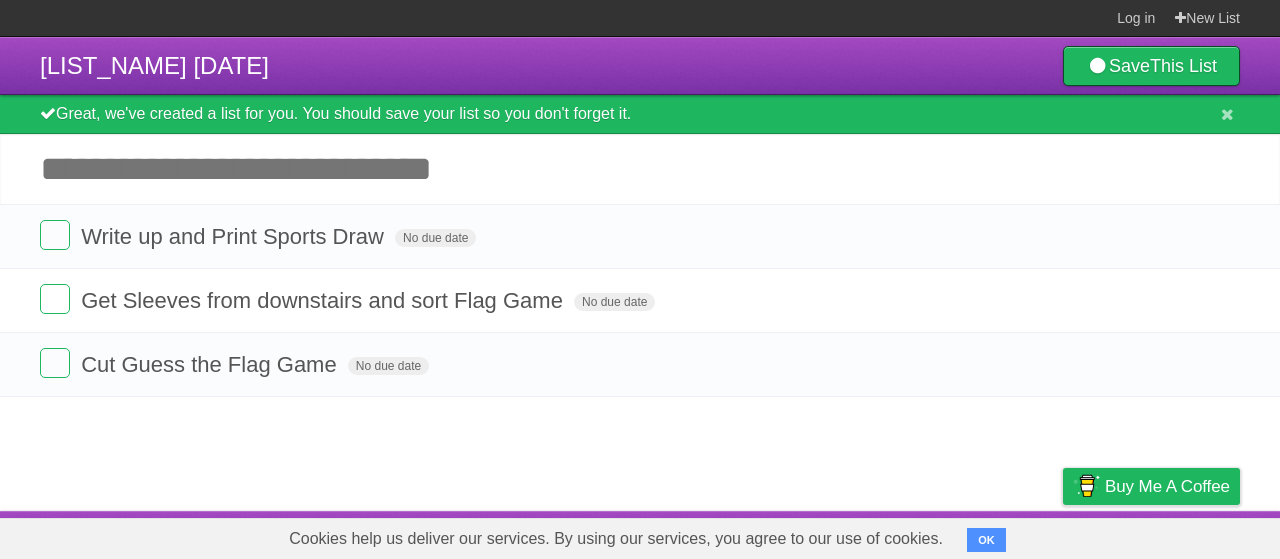 click on "Add another task" at bounding box center (640, 169) 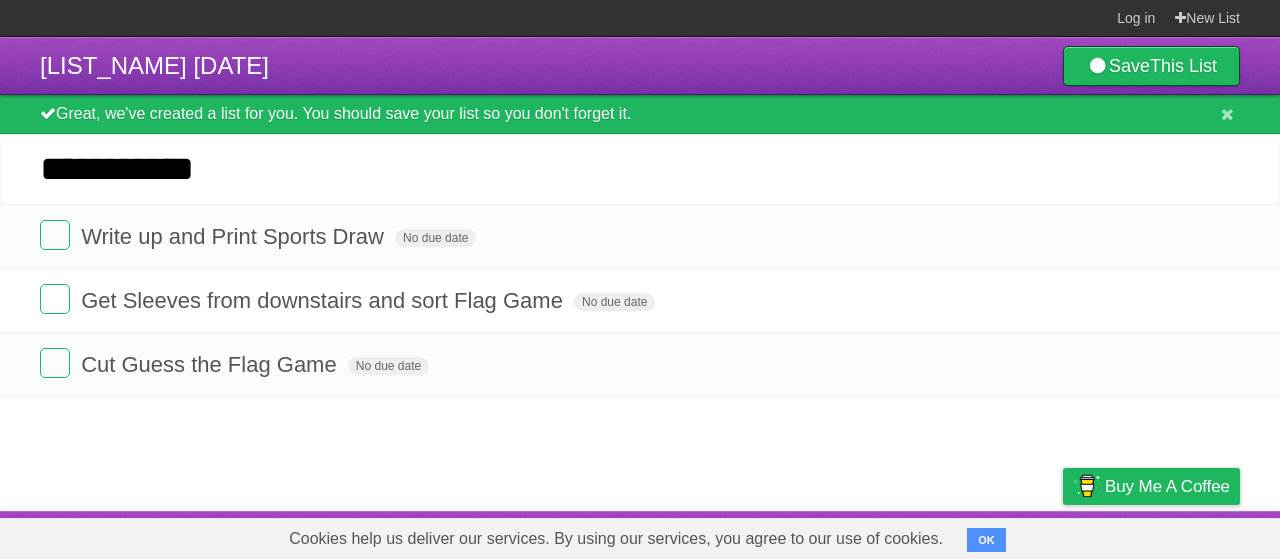click on "Cookies help us deliver our services. By using our services, you agree to our use of cookies." at bounding box center [616, 539] 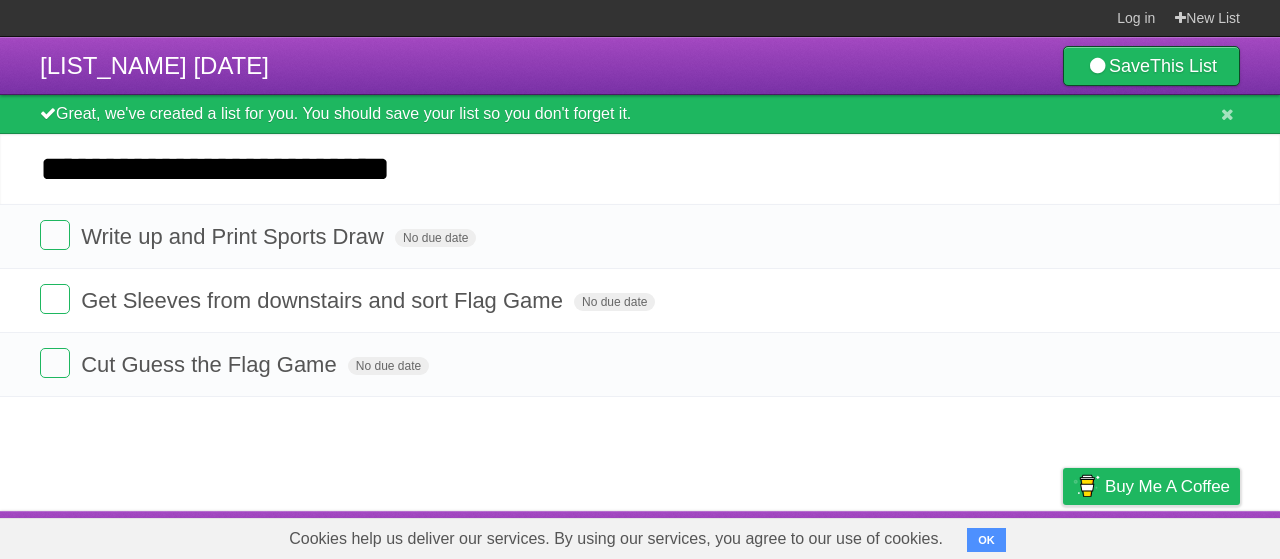 click on "*********" at bounding box center [0, 0] 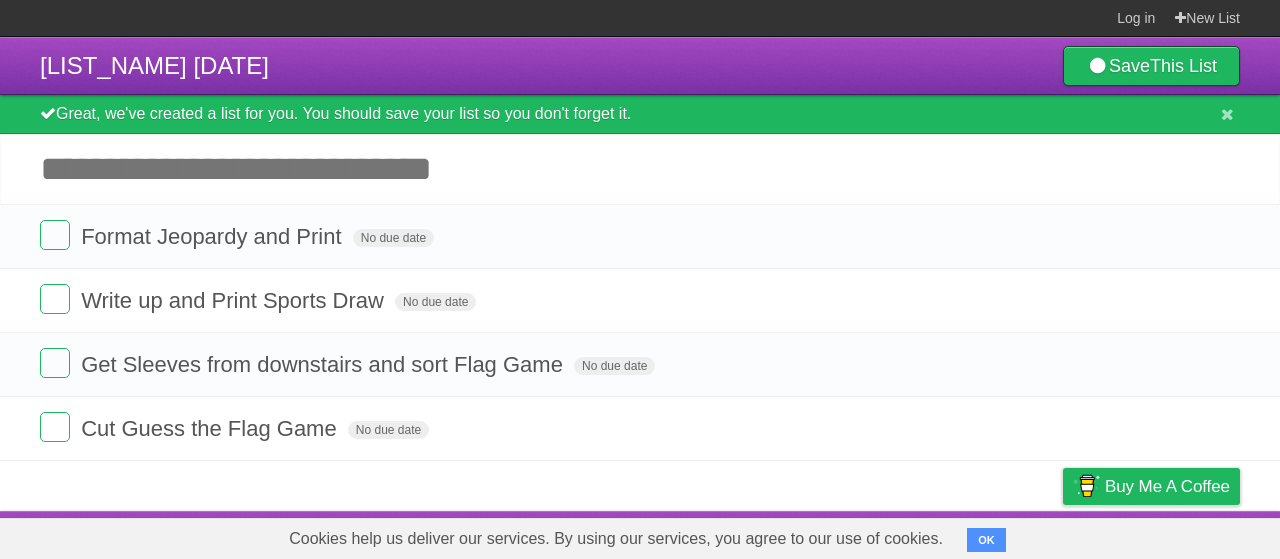 click on "Add another task" at bounding box center (640, 169) 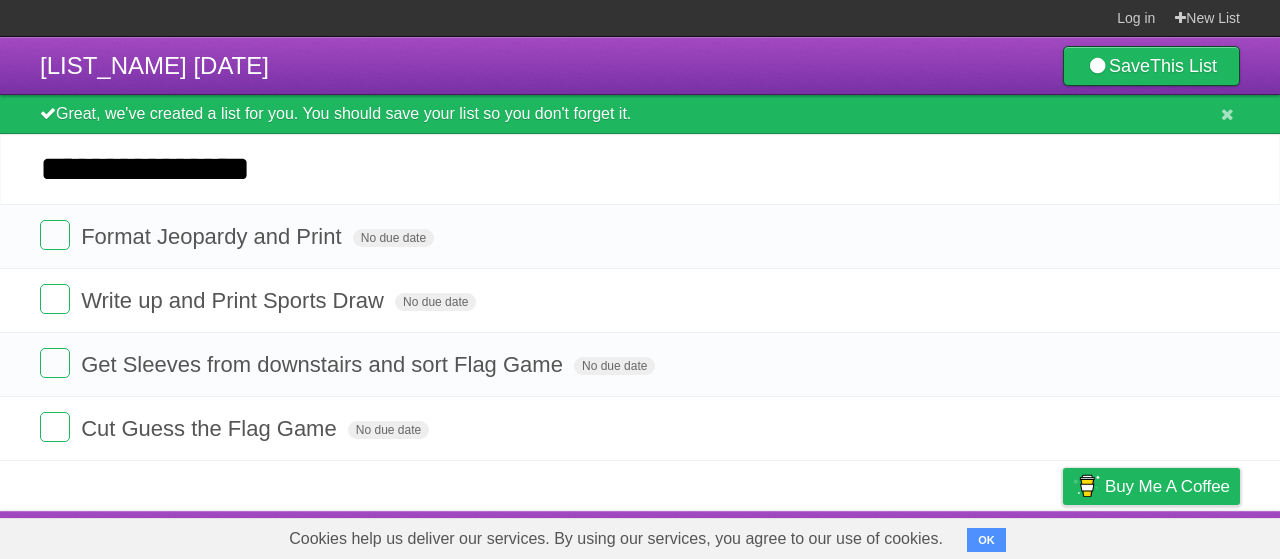 click on "*********" at bounding box center (0, 0) 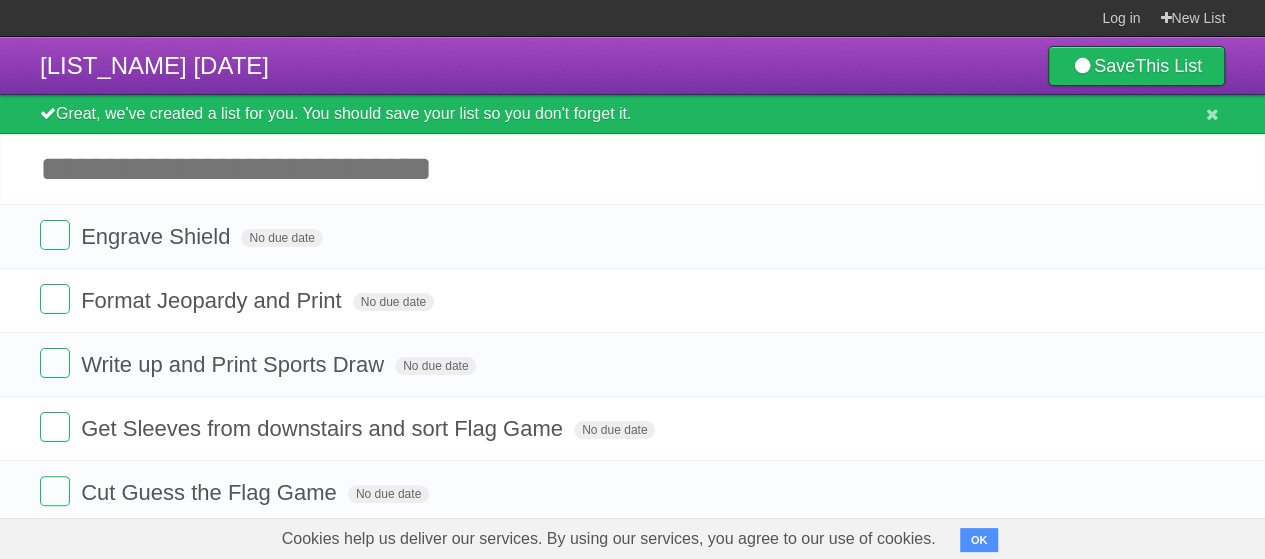 click on "OK" at bounding box center (979, 540) 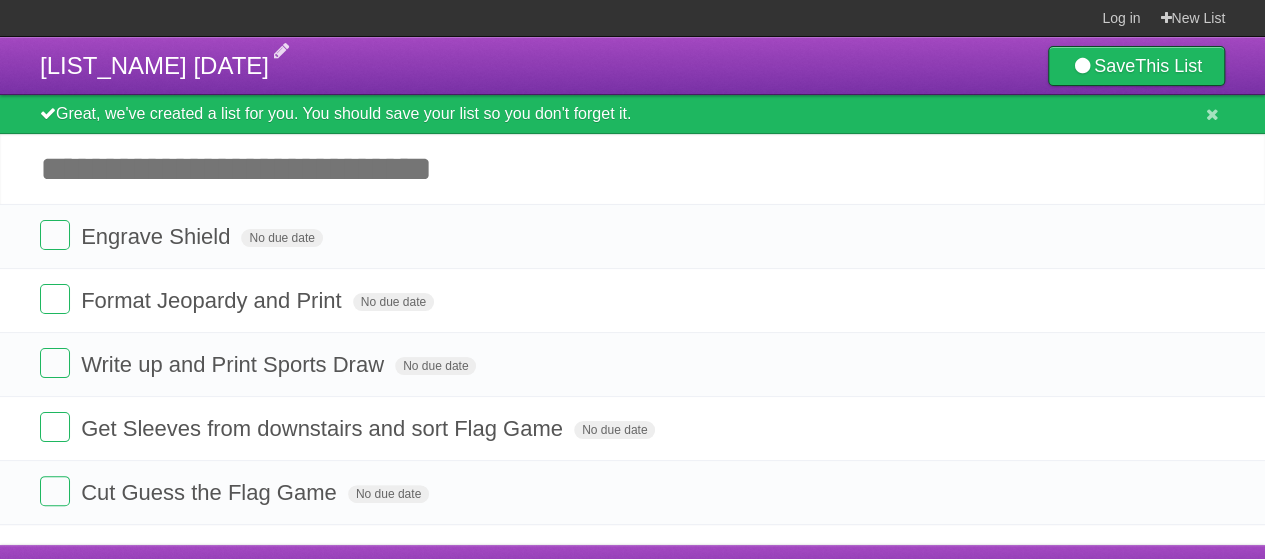 click on "My to-do list 07/02/2025" at bounding box center [154, 65] 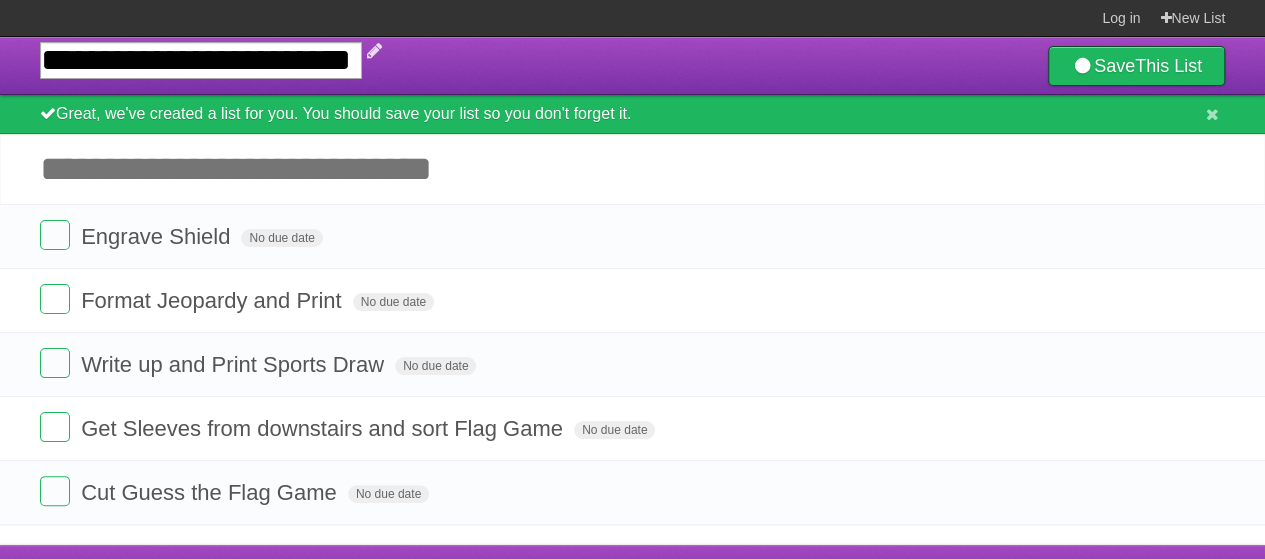 click on "**********" at bounding box center (201, 60) 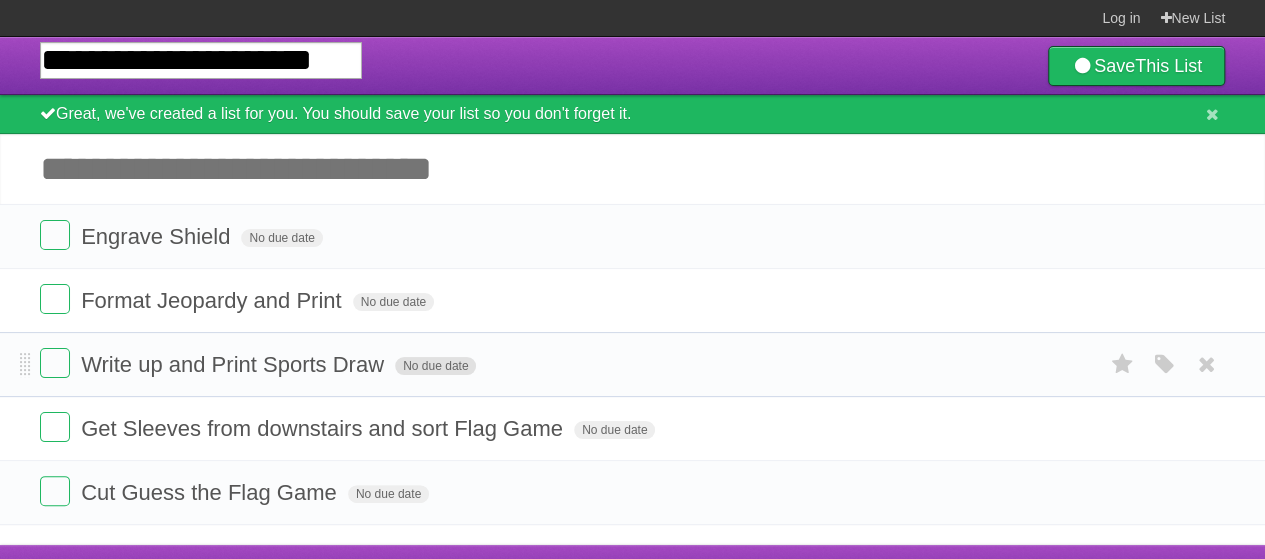 click on "No due date" at bounding box center [435, 366] 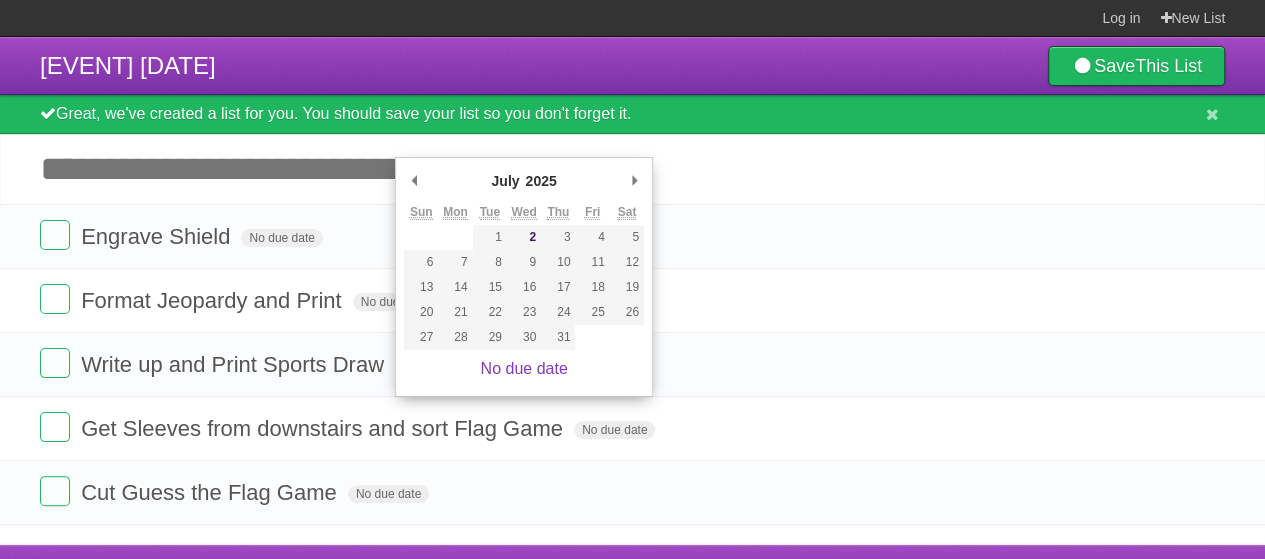 click on "Youth Camp 07/02/2025
Save  This List" at bounding box center (632, 66) 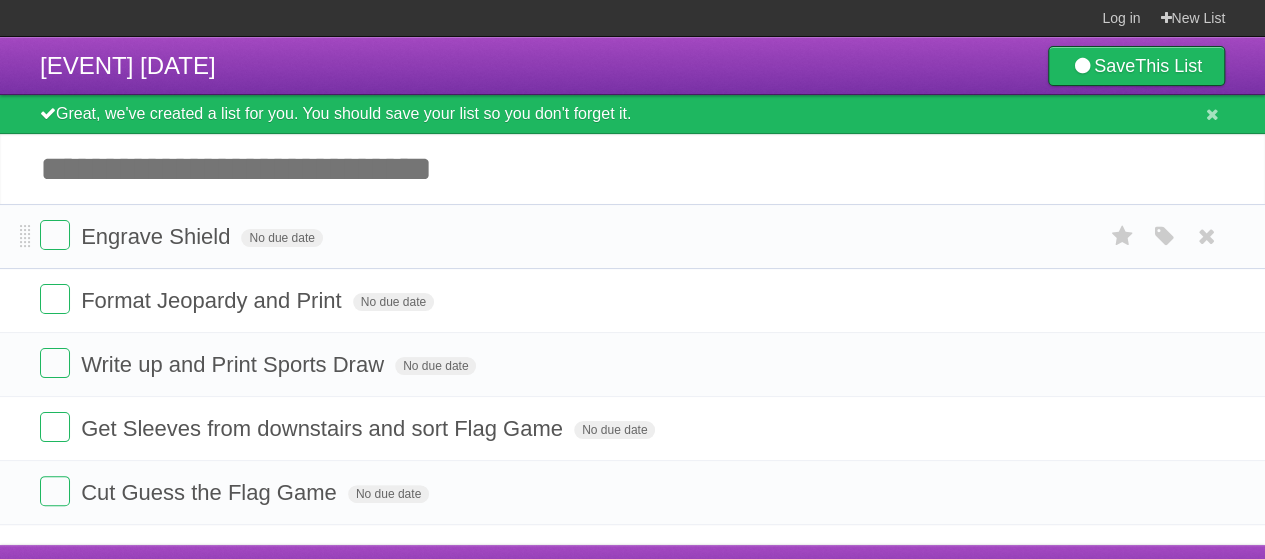 click on "Engrave Shield
No due date
White
Red
Blue
Green
Purple
Orange" at bounding box center [632, 236] 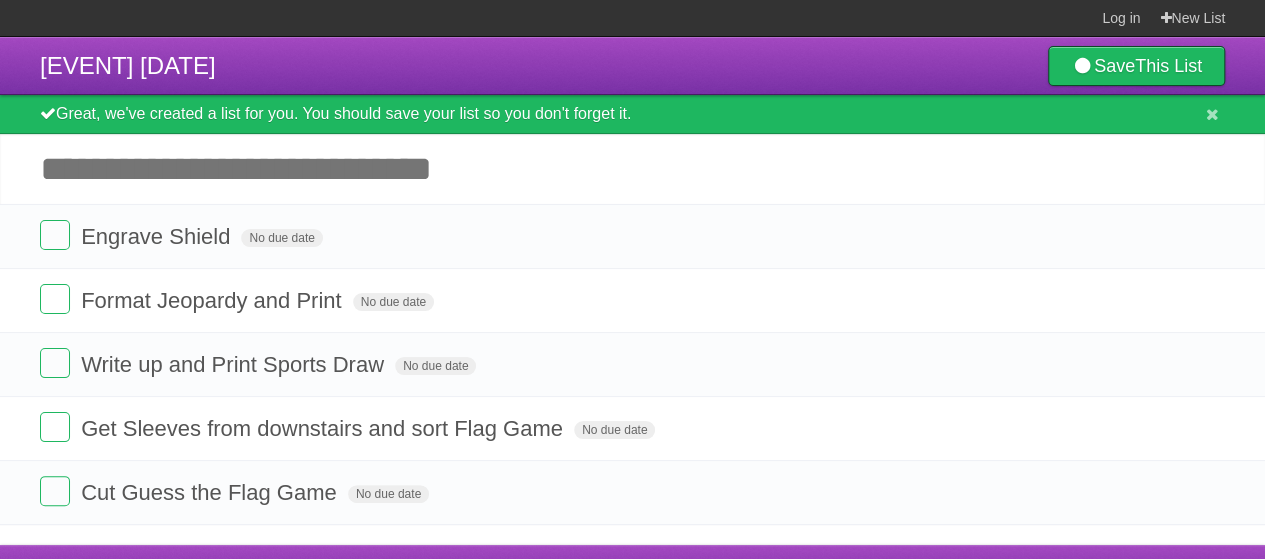 click on "Add another task" at bounding box center [632, 169] 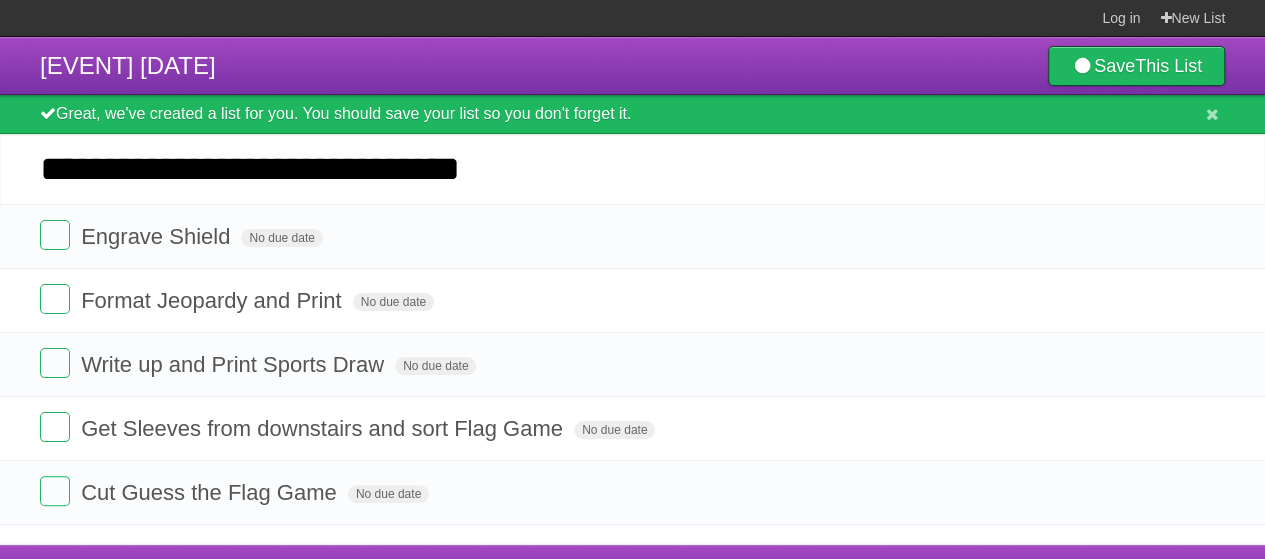 type on "**********" 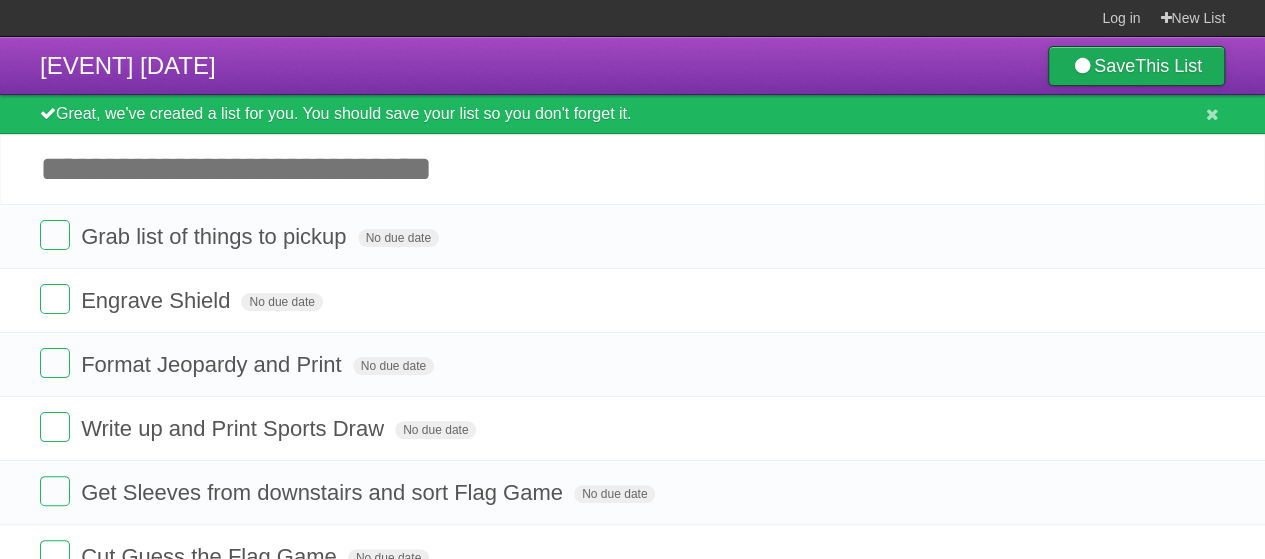 click on "This List" at bounding box center (1168, 66) 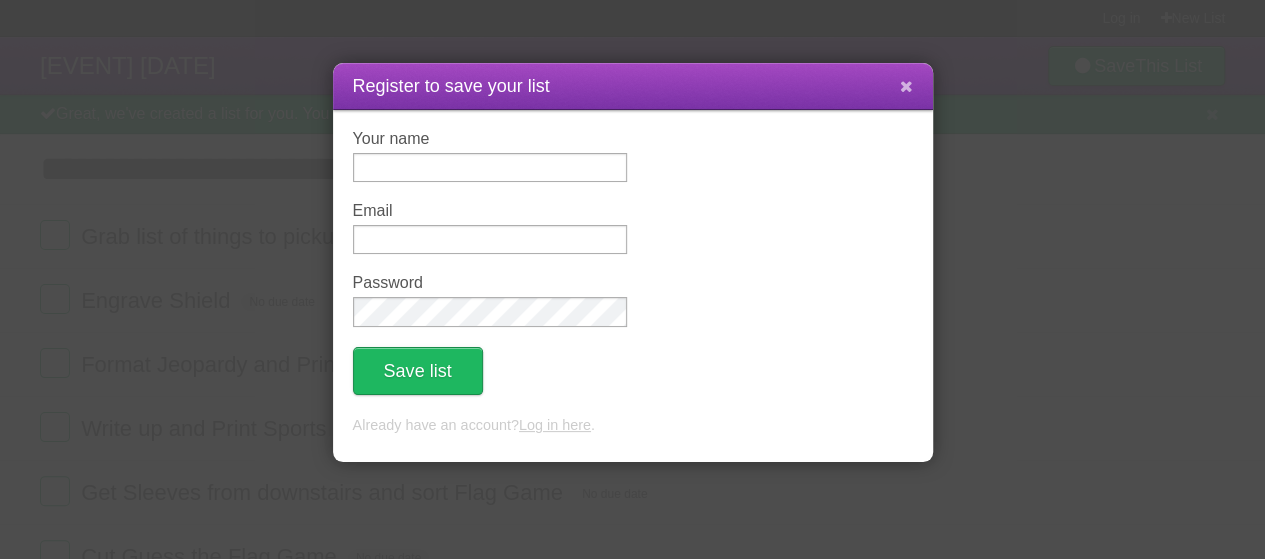 click at bounding box center (906, 87) 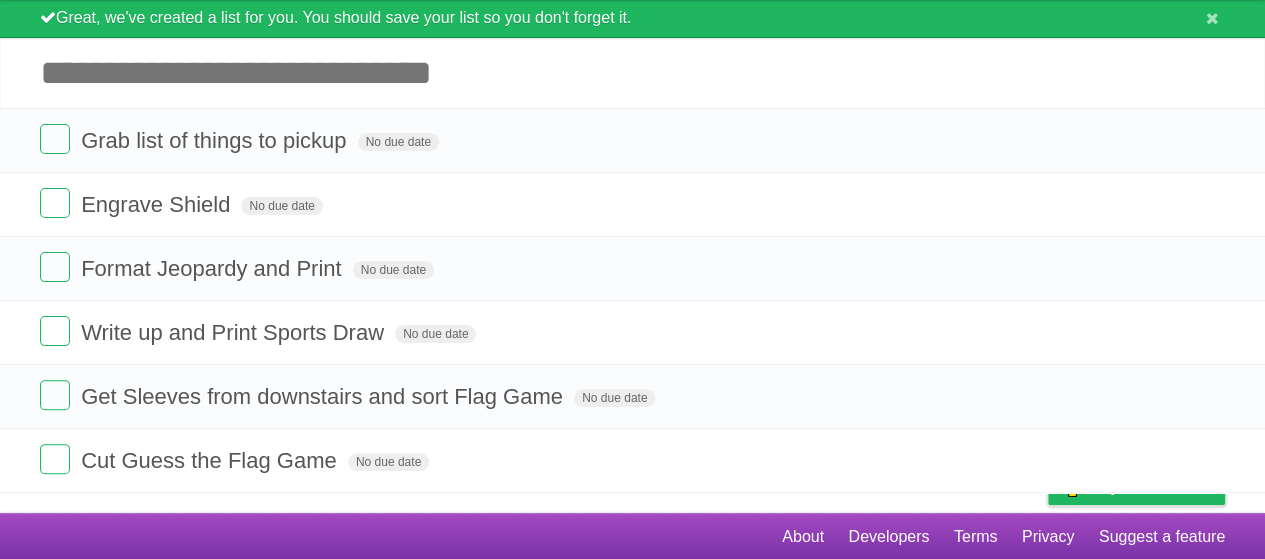 scroll, scrollTop: 89, scrollLeft: 0, axis: vertical 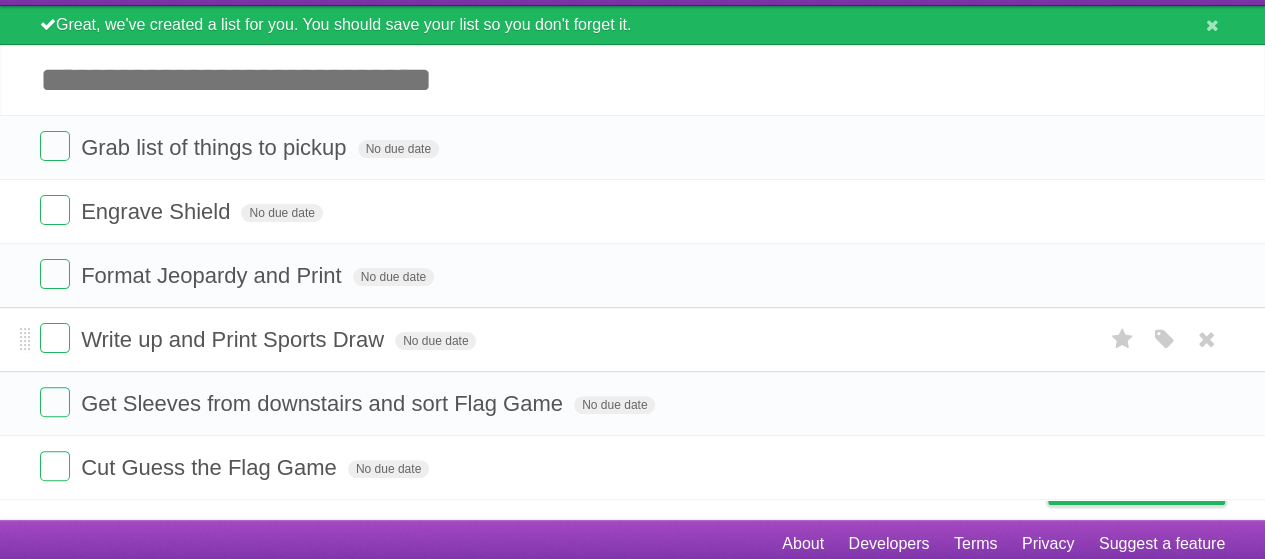 click on "Write up and Print Sports Draw" at bounding box center (235, 339) 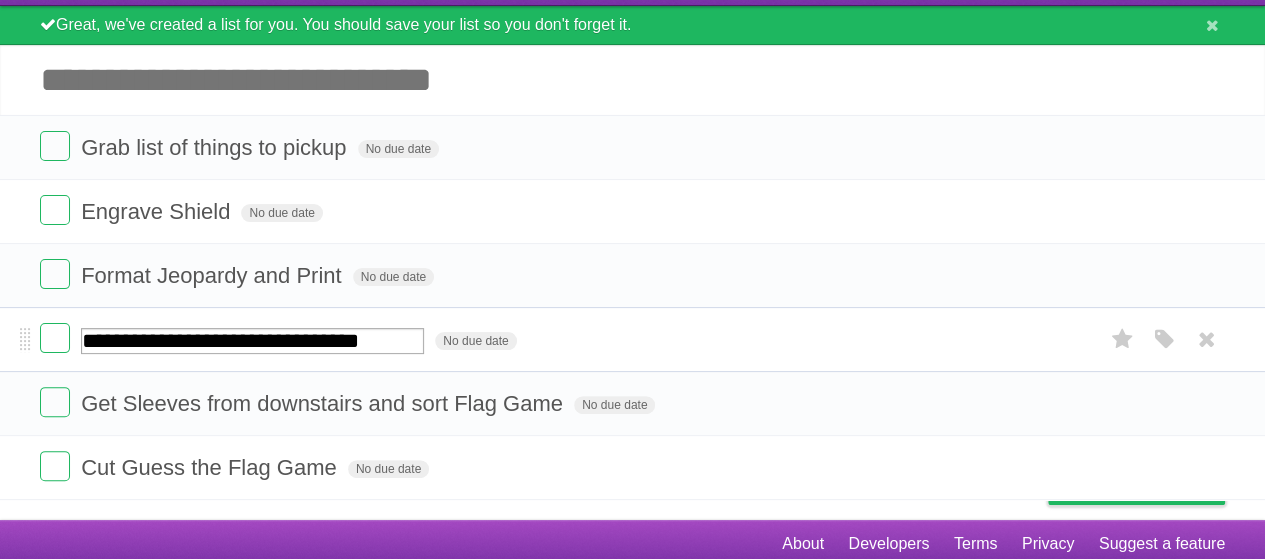click on "**********" at bounding box center [252, 341] 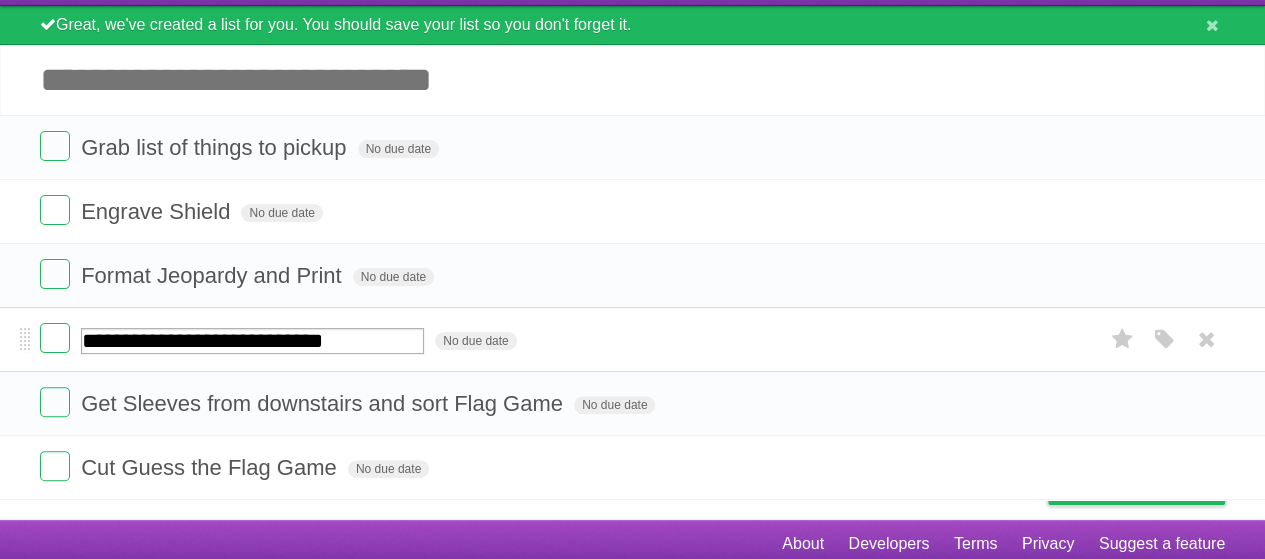 type on "**********" 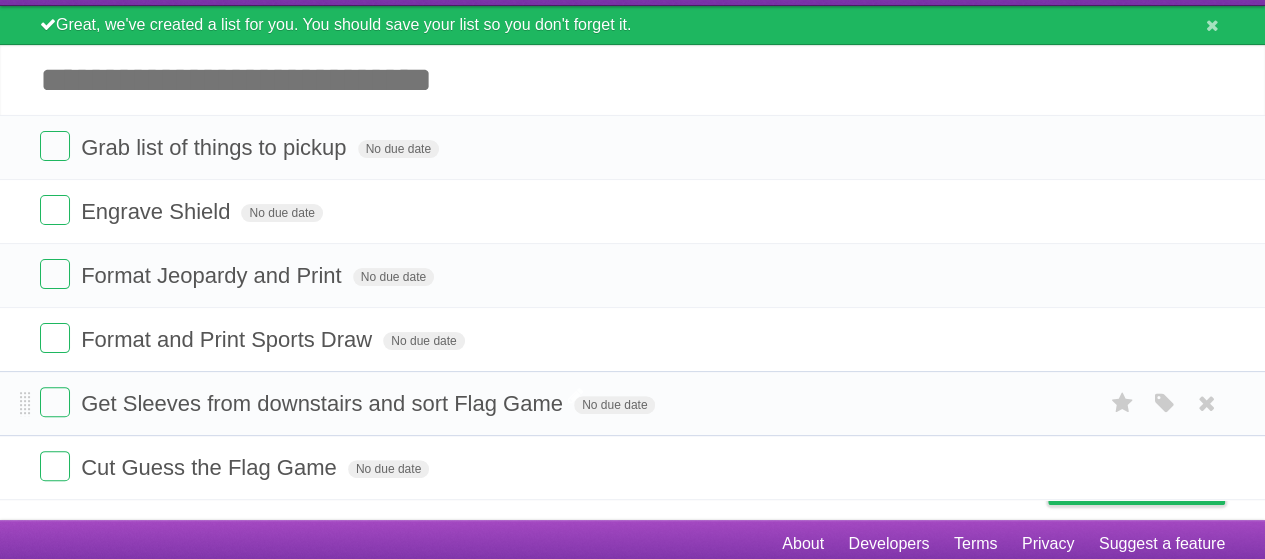 click on "Get Sleeves from downstairs and sort Flag Game" at bounding box center (324, 403) 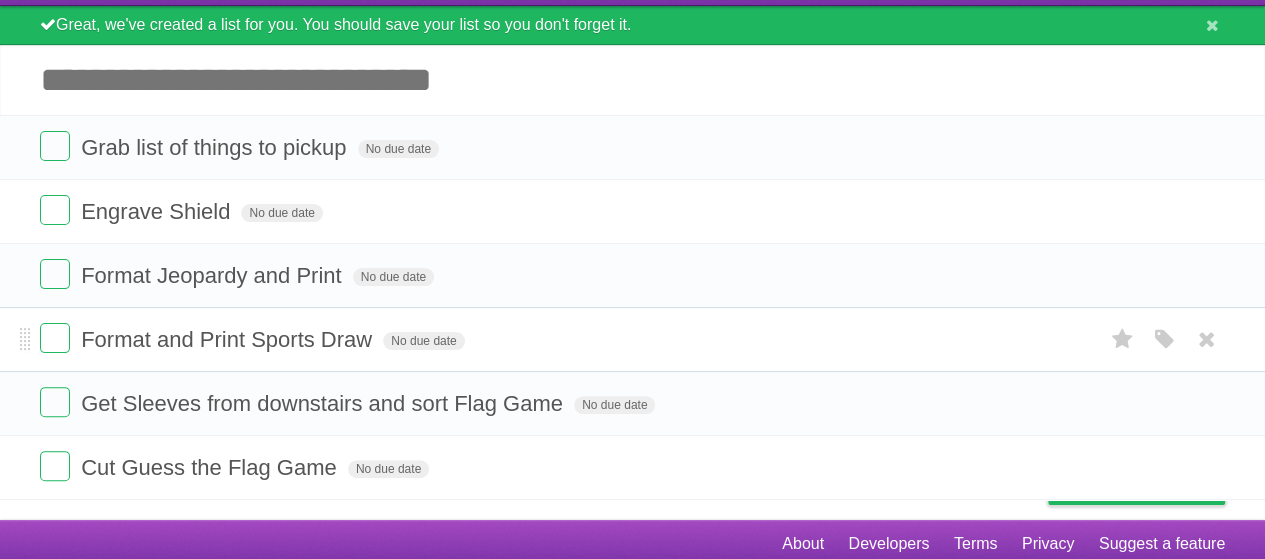 click on "Format and Print Sports Draw
No due date
White
Red
Blue
Green
Purple
Orange" at bounding box center (632, 339) 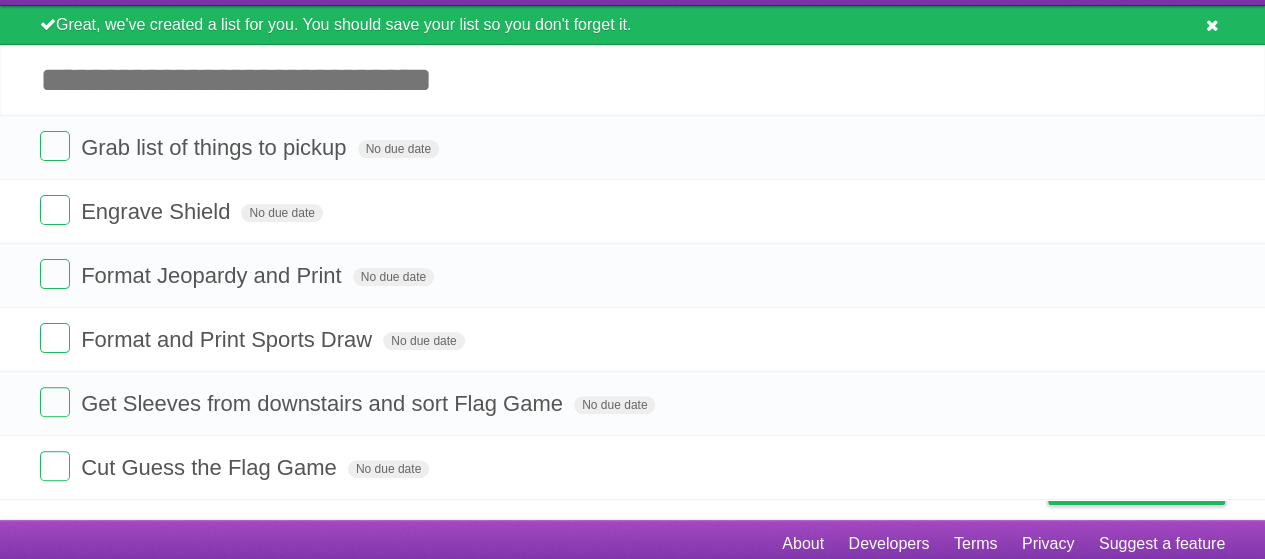 click at bounding box center [1212, 25] 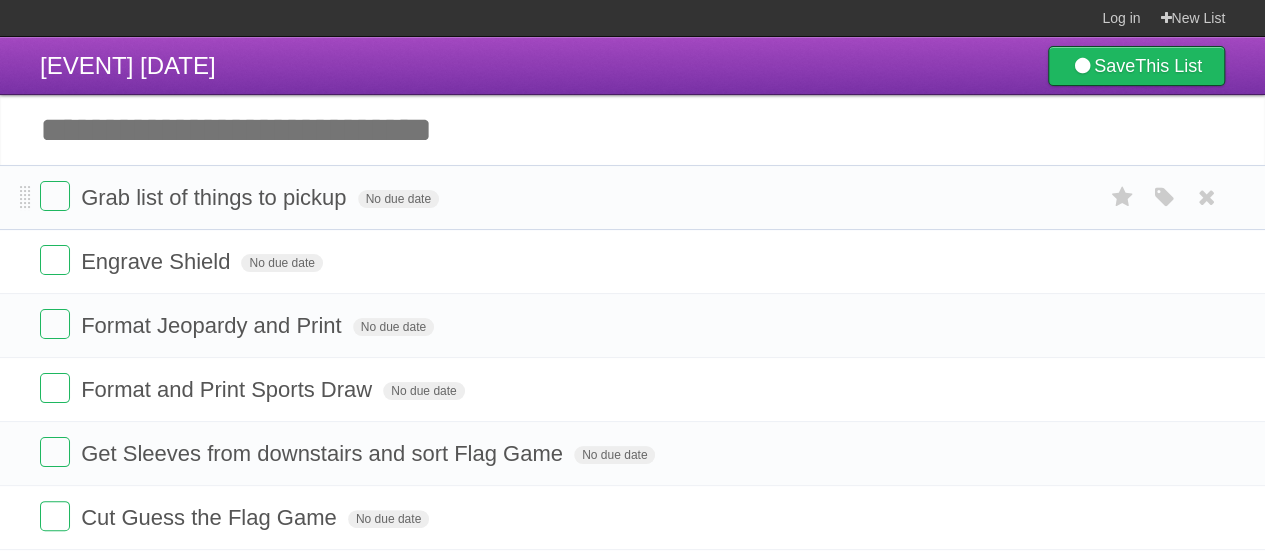 scroll, scrollTop: 56, scrollLeft: 0, axis: vertical 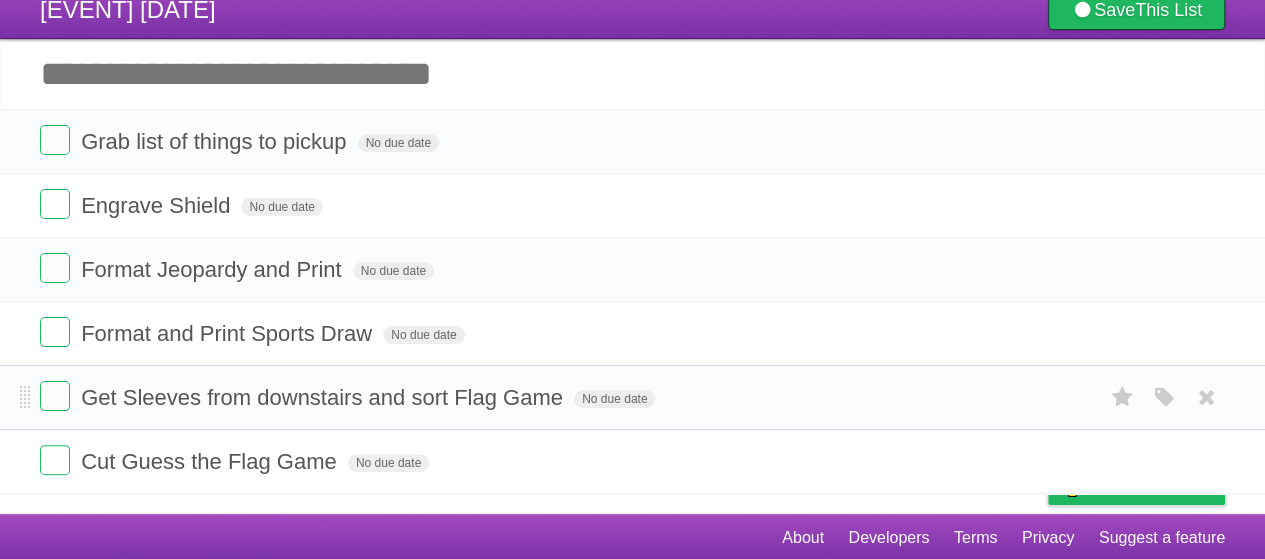 click on "Get Sleeves from downstairs and sort Flag Game
No due date
White
Red
Blue
Green
Purple
Orange" at bounding box center [632, 397] 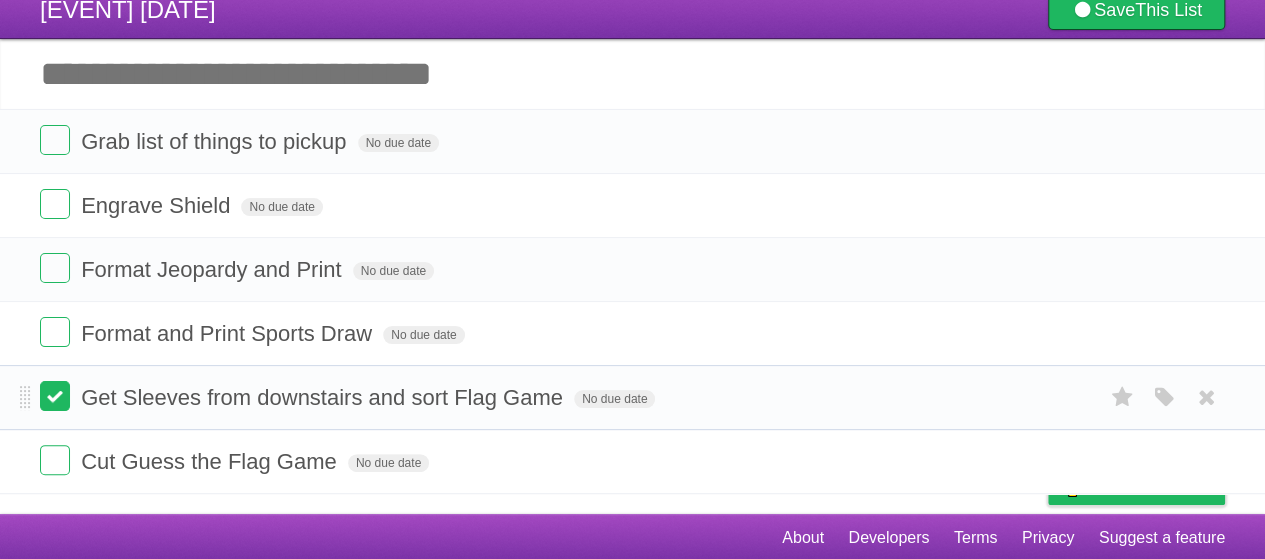 click at bounding box center (55, 396) 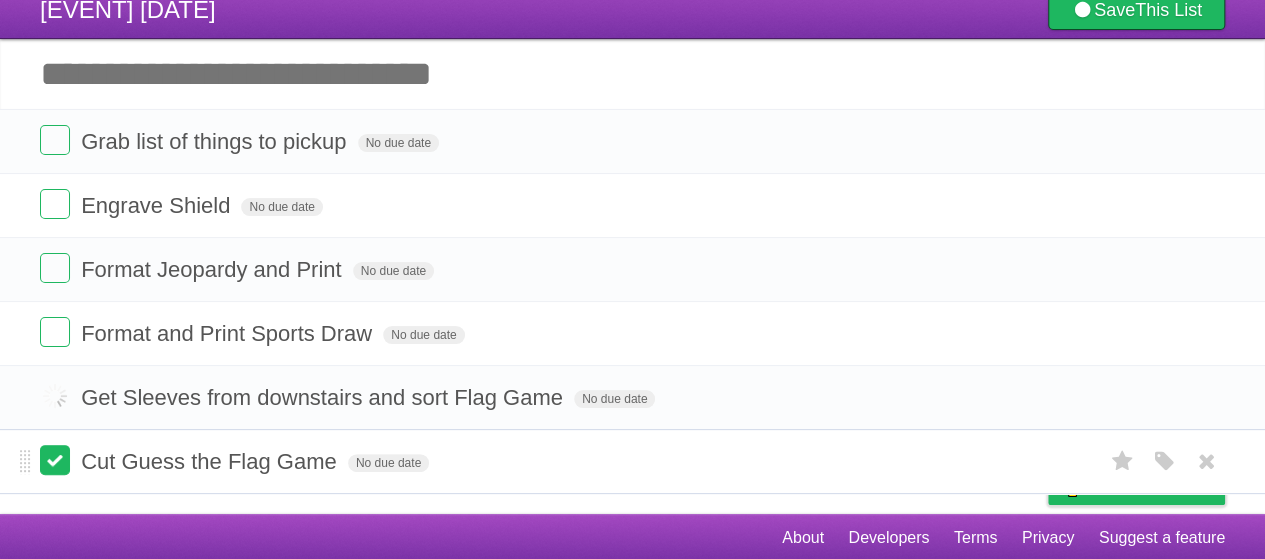 click at bounding box center (55, 460) 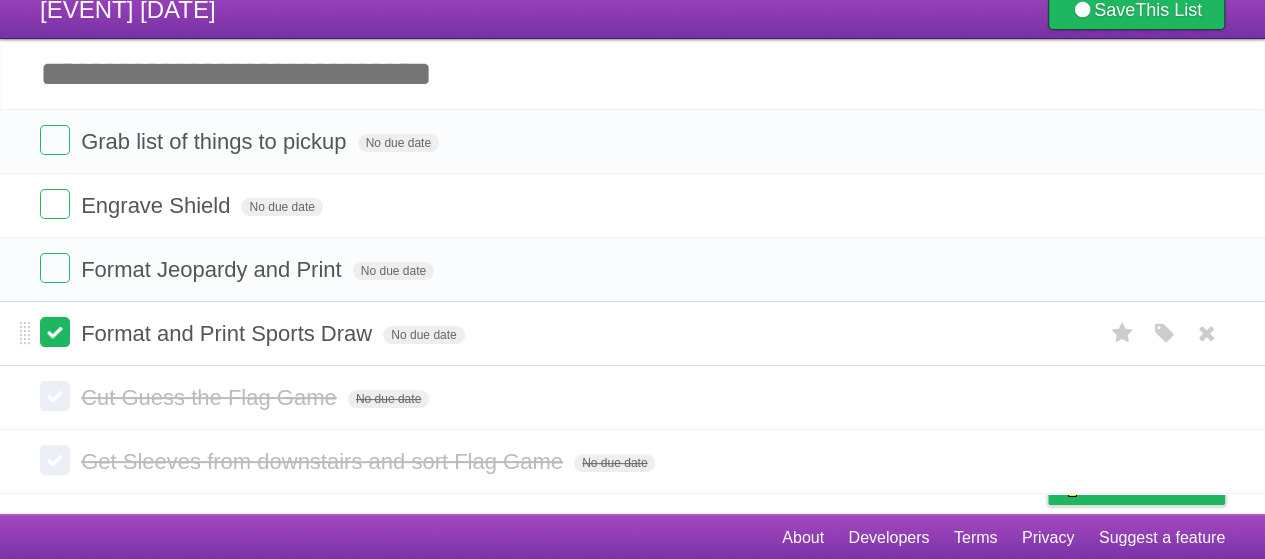 click at bounding box center (55, 332) 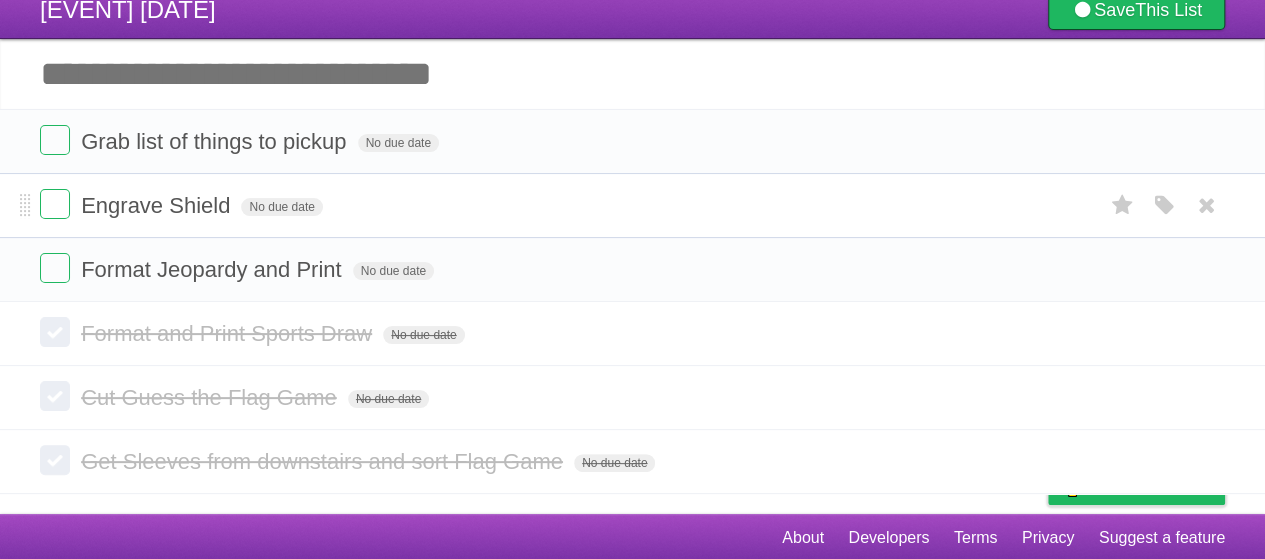 scroll, scrollTop: 0, scrollLeft: 0, axis: both 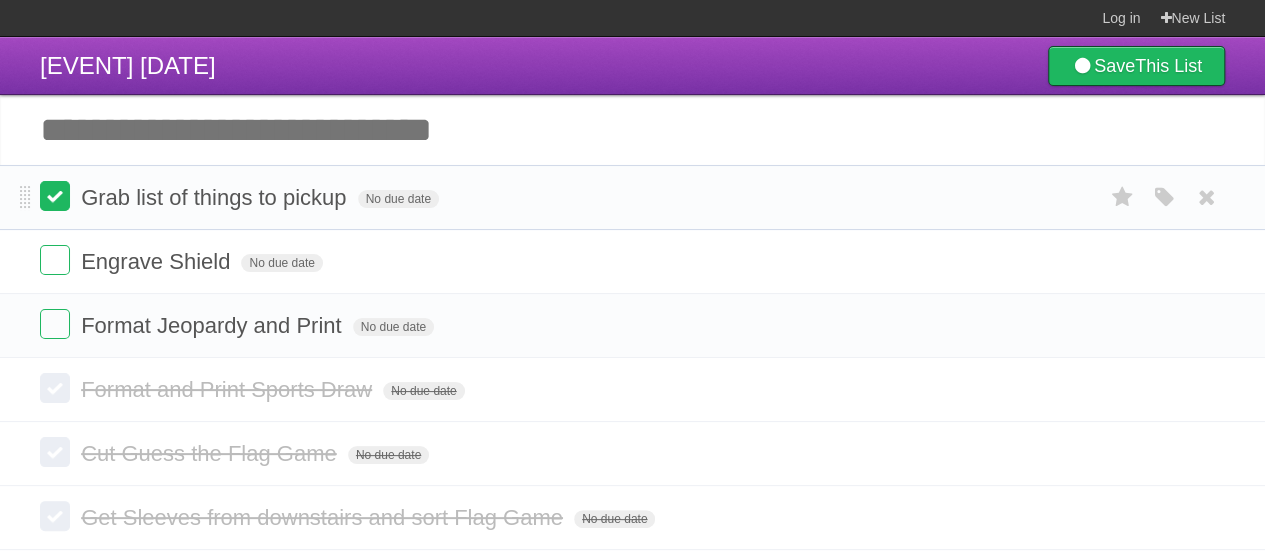 click at bounding box center [55, 196] 